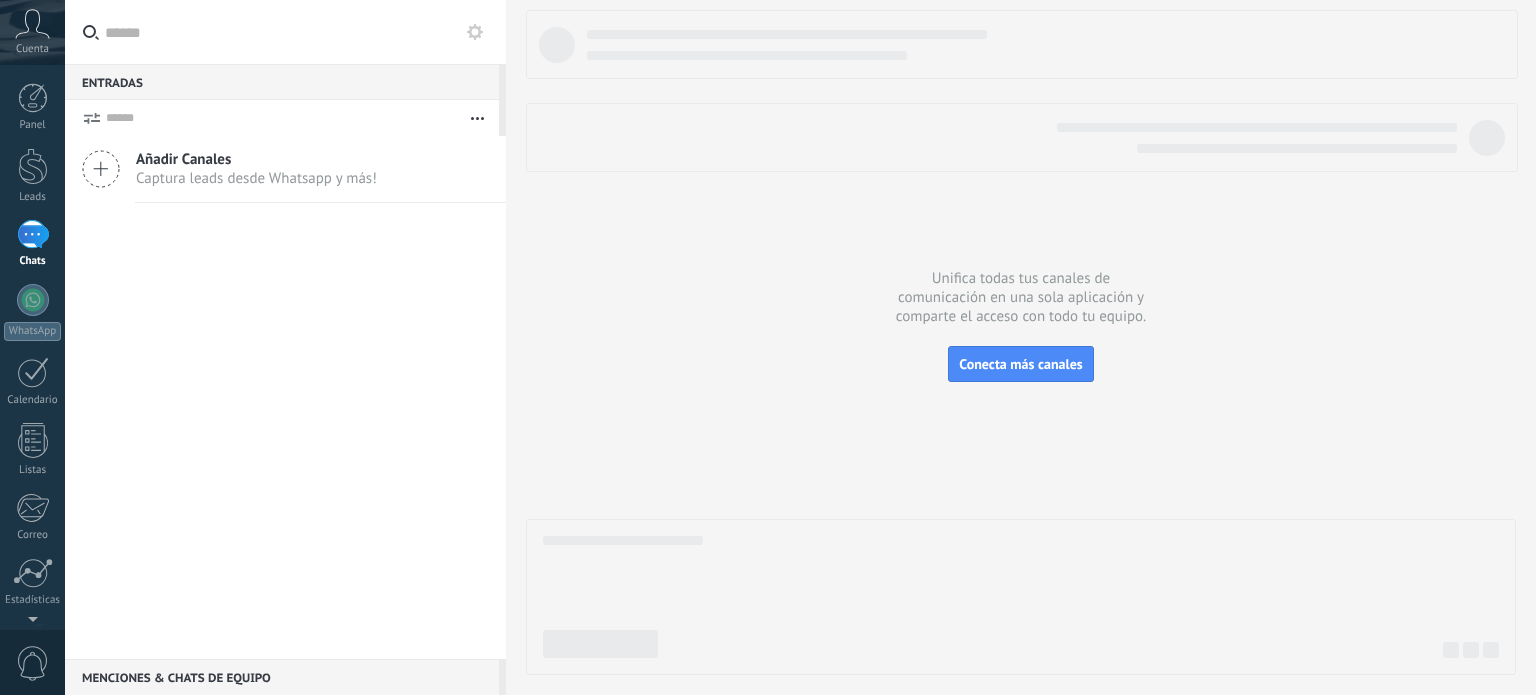 scroll, scrollTop: 0, scrollLeft: 0, axis: both 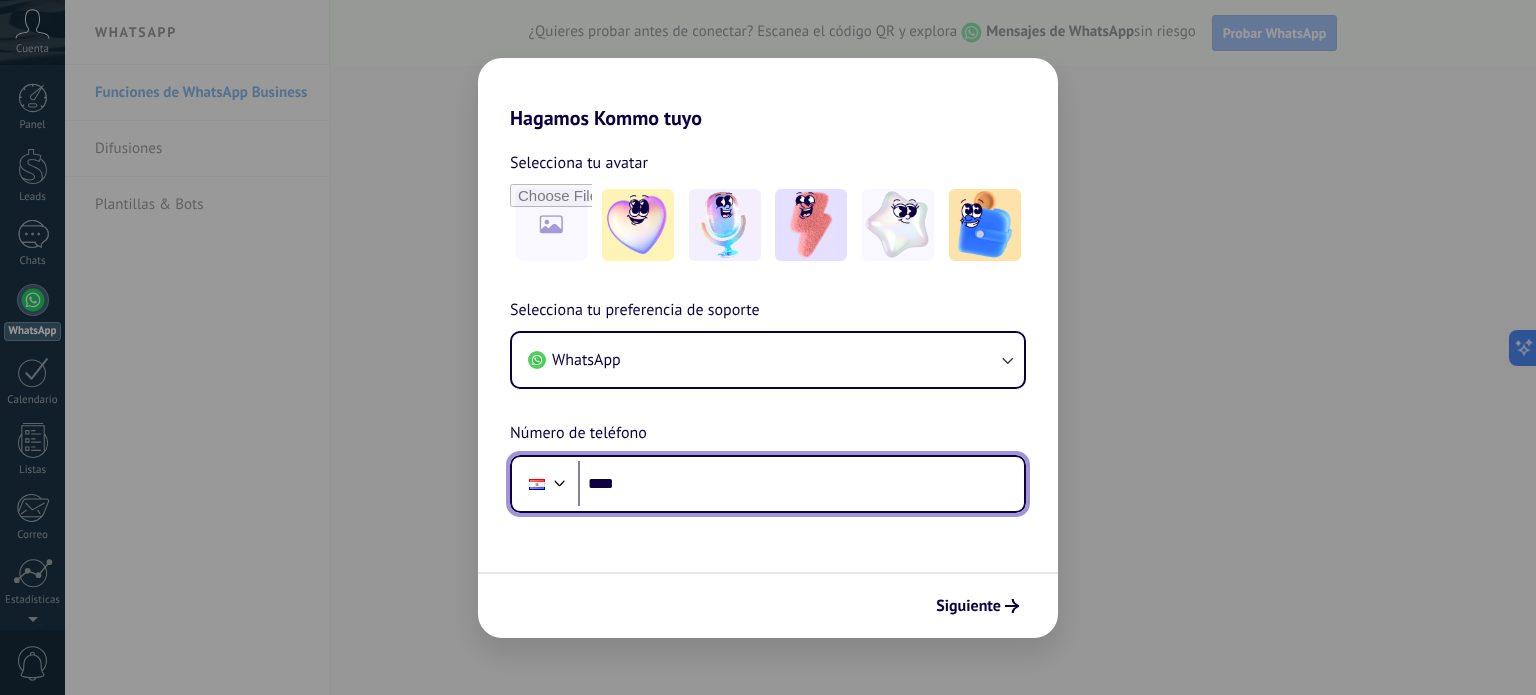 click on "****" at bounding box center [801, 484] 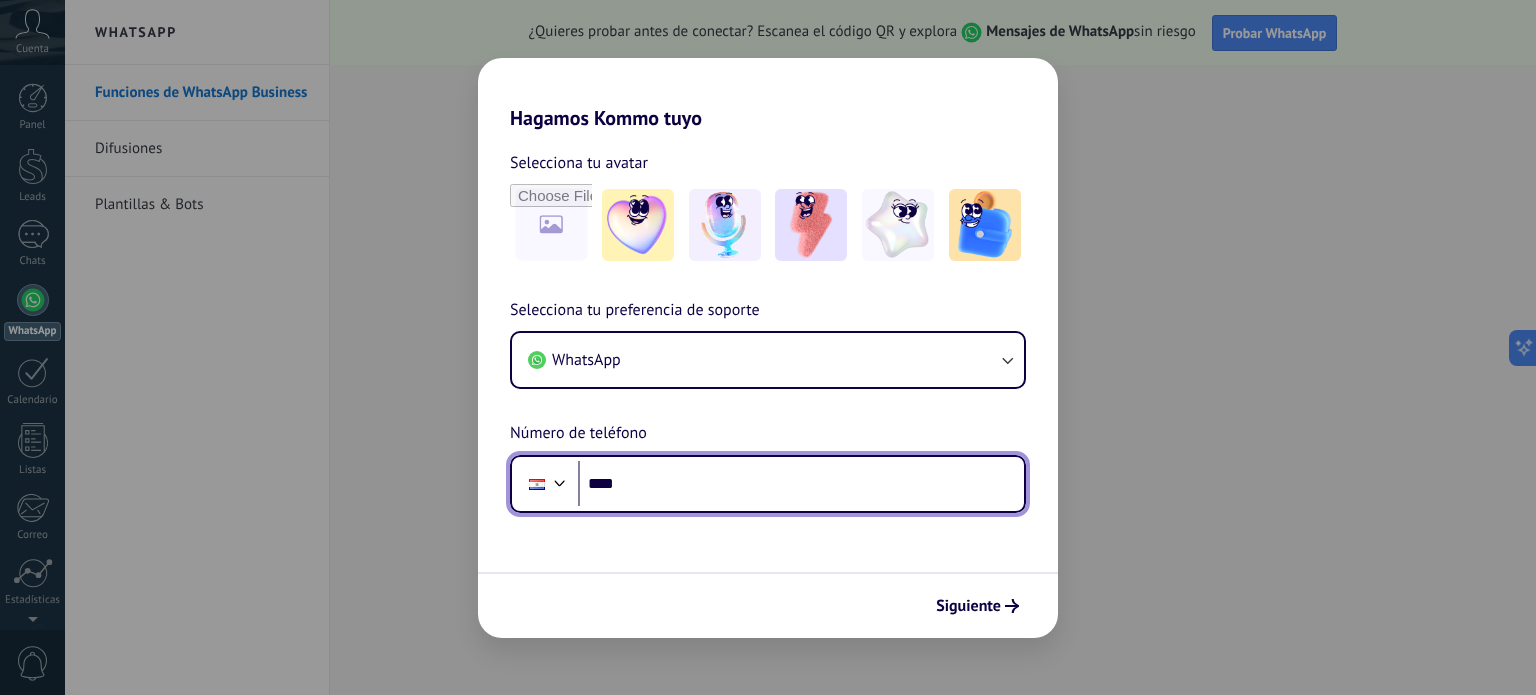 click at bounding box center [537, 484] 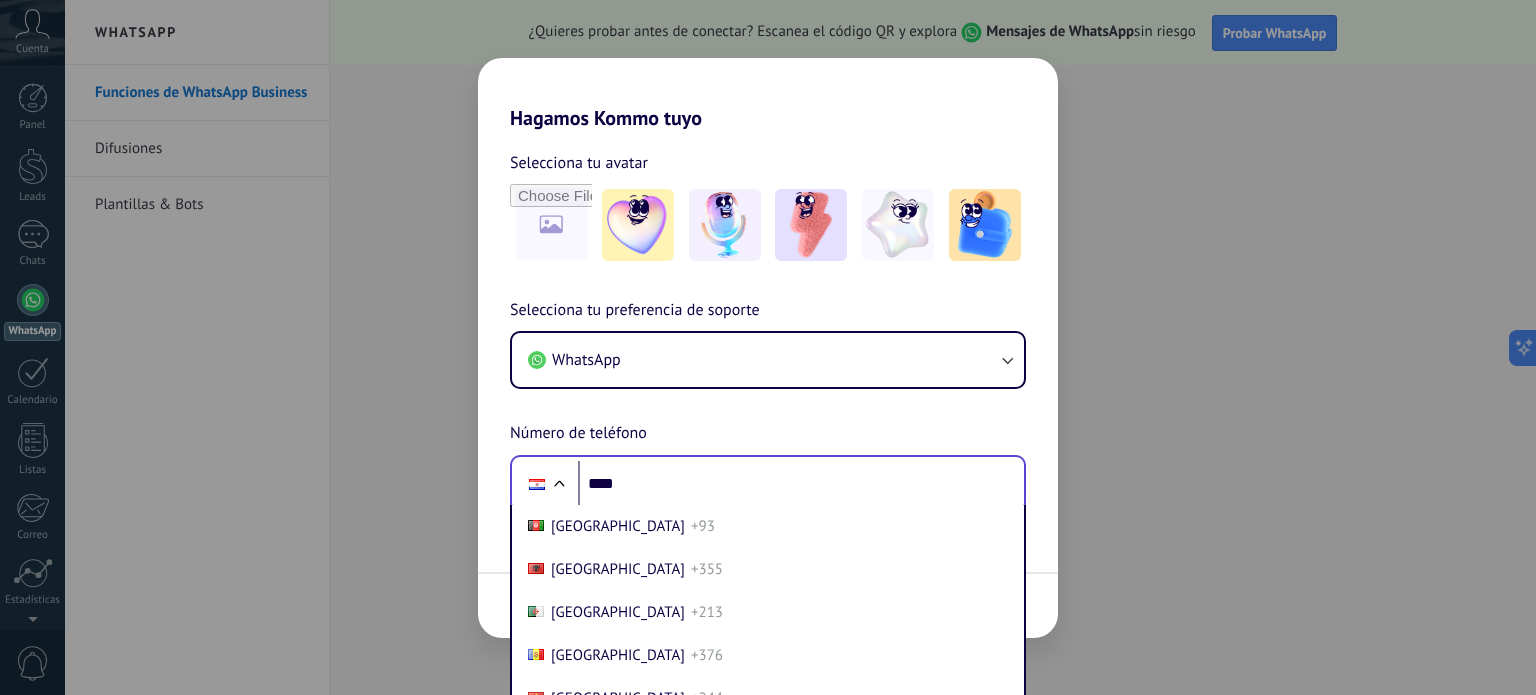 scroll, scrollTop: 48, scrollLeft: 0, axis: vertical 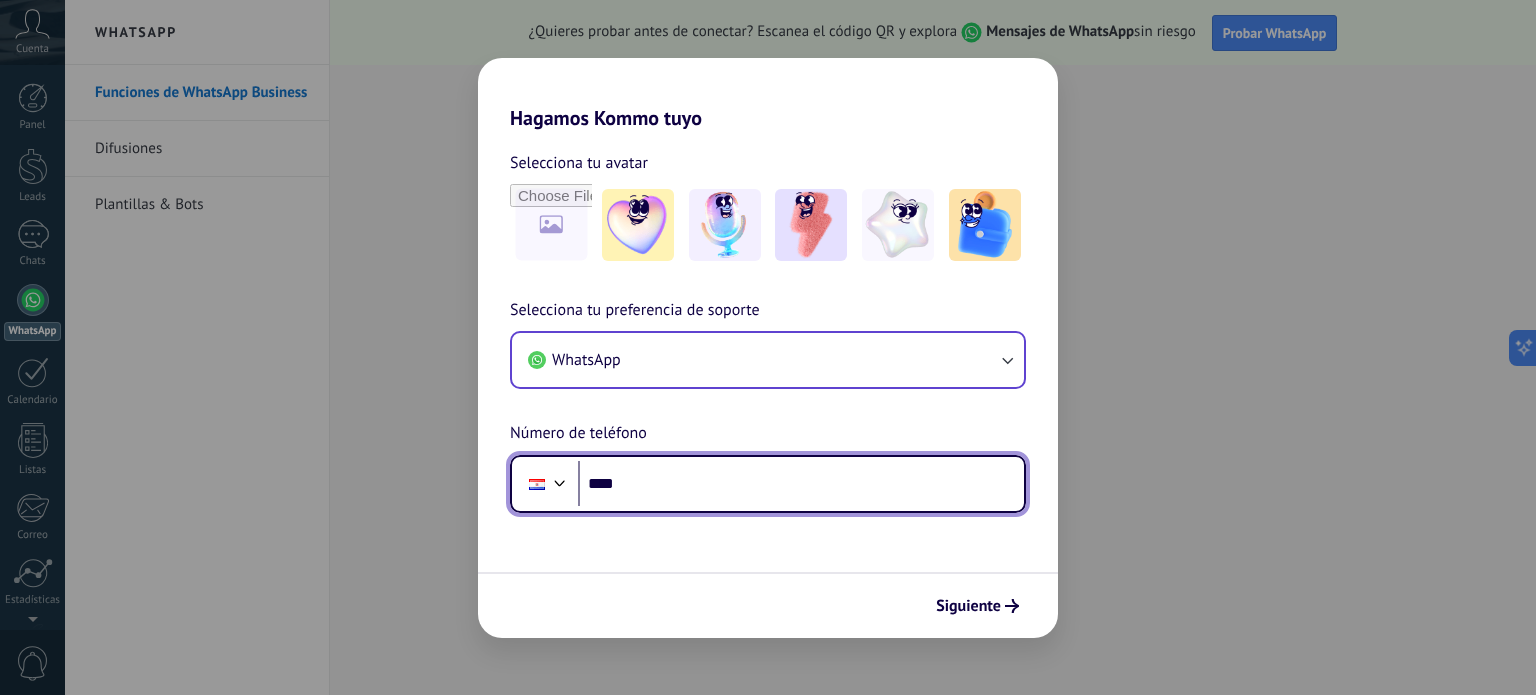 click on "Selecciona tu preferencia de soporte WhatsApp Número de teléfono Phone ****" at bounding box center (768, 405) 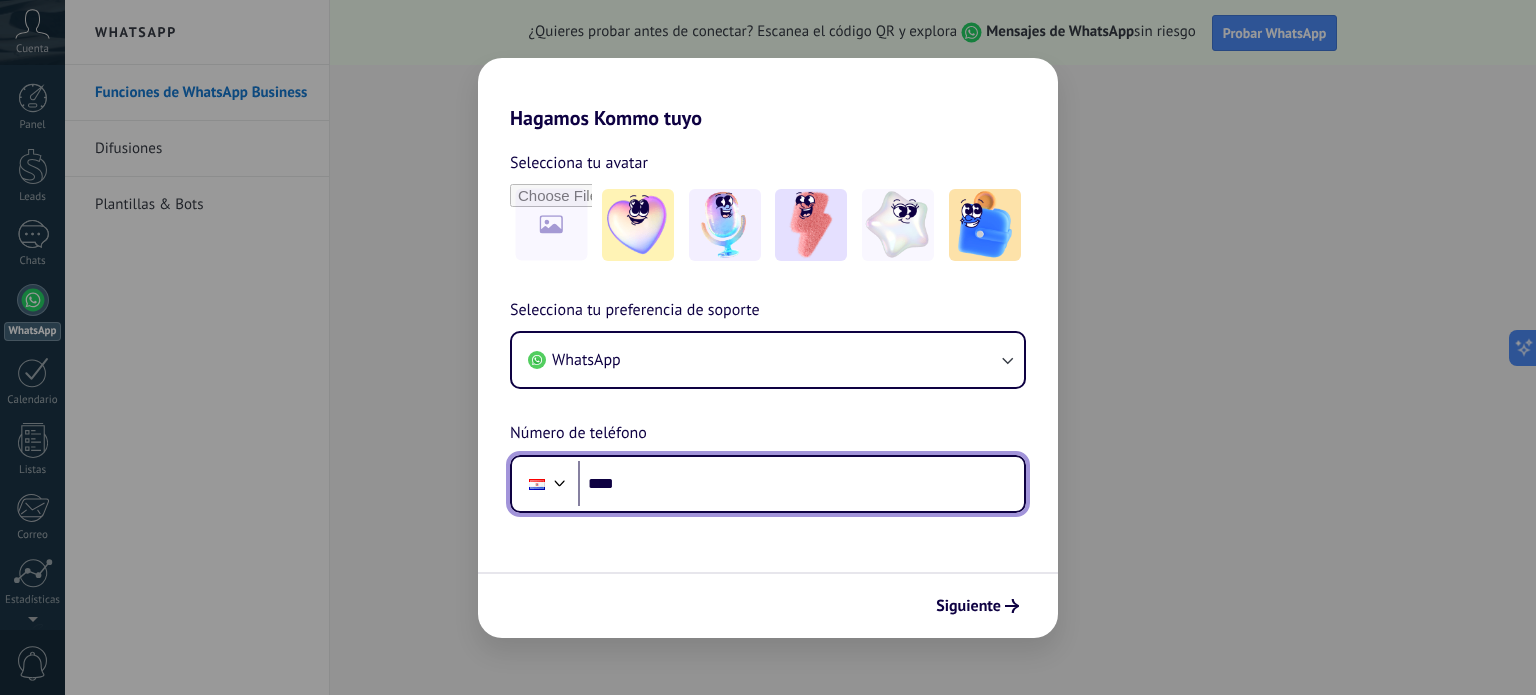 click on "****" at bounding box center (801, 484) 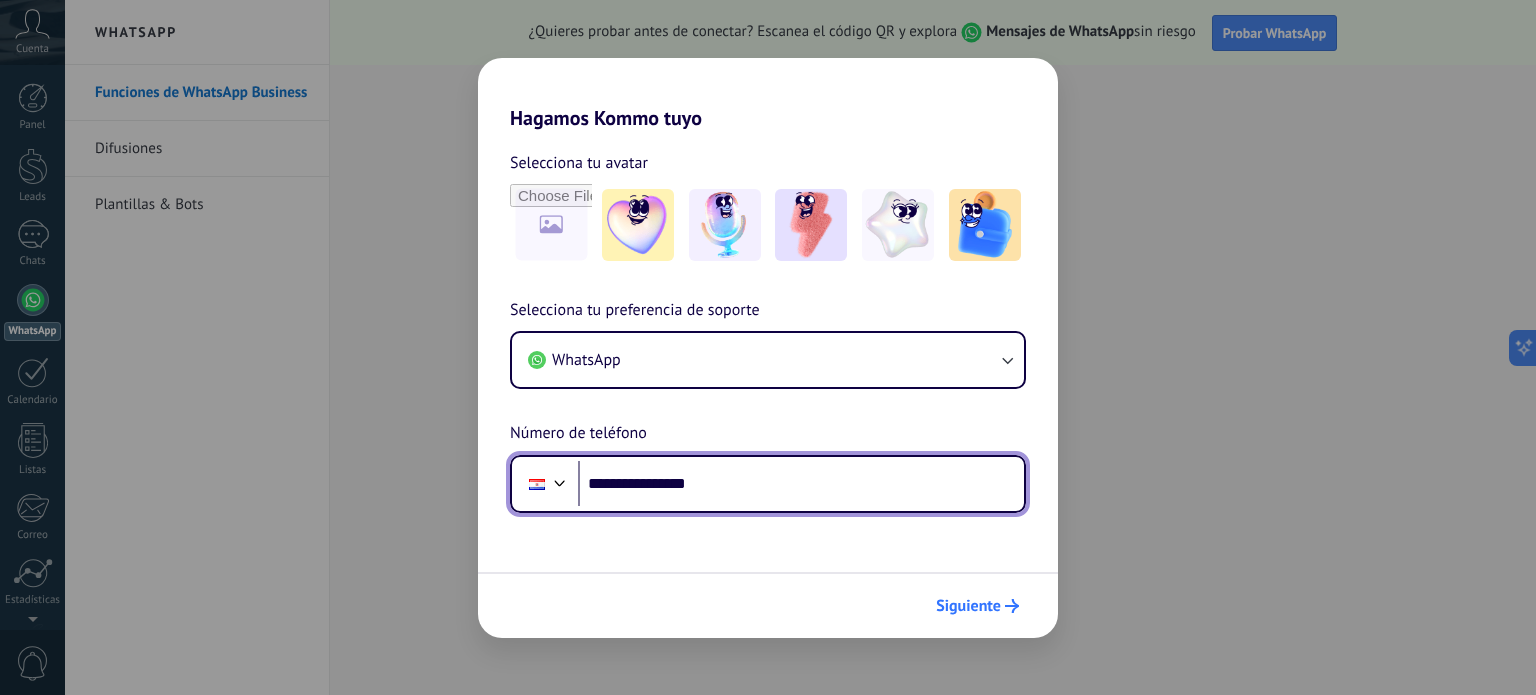 type on "**********" 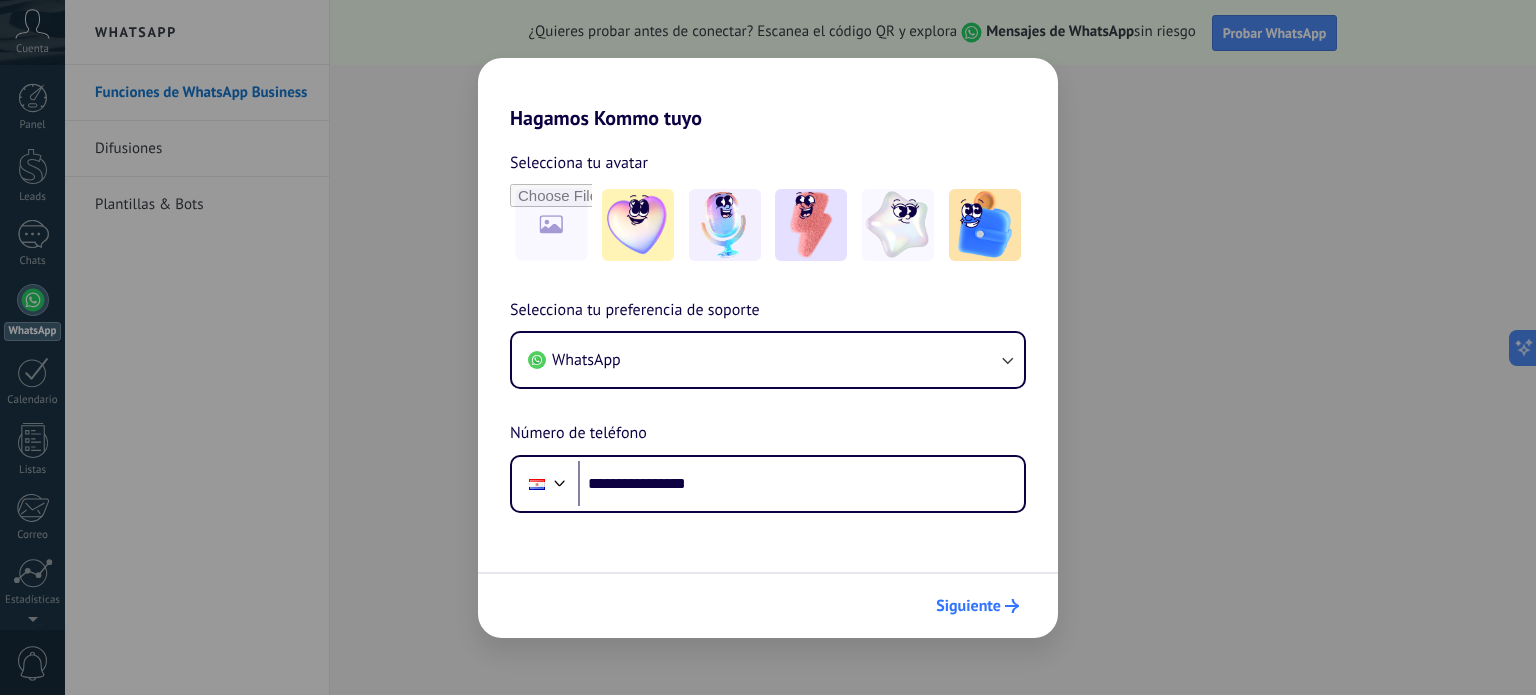 click on "Siguiente" at bounding box center [968, 606] 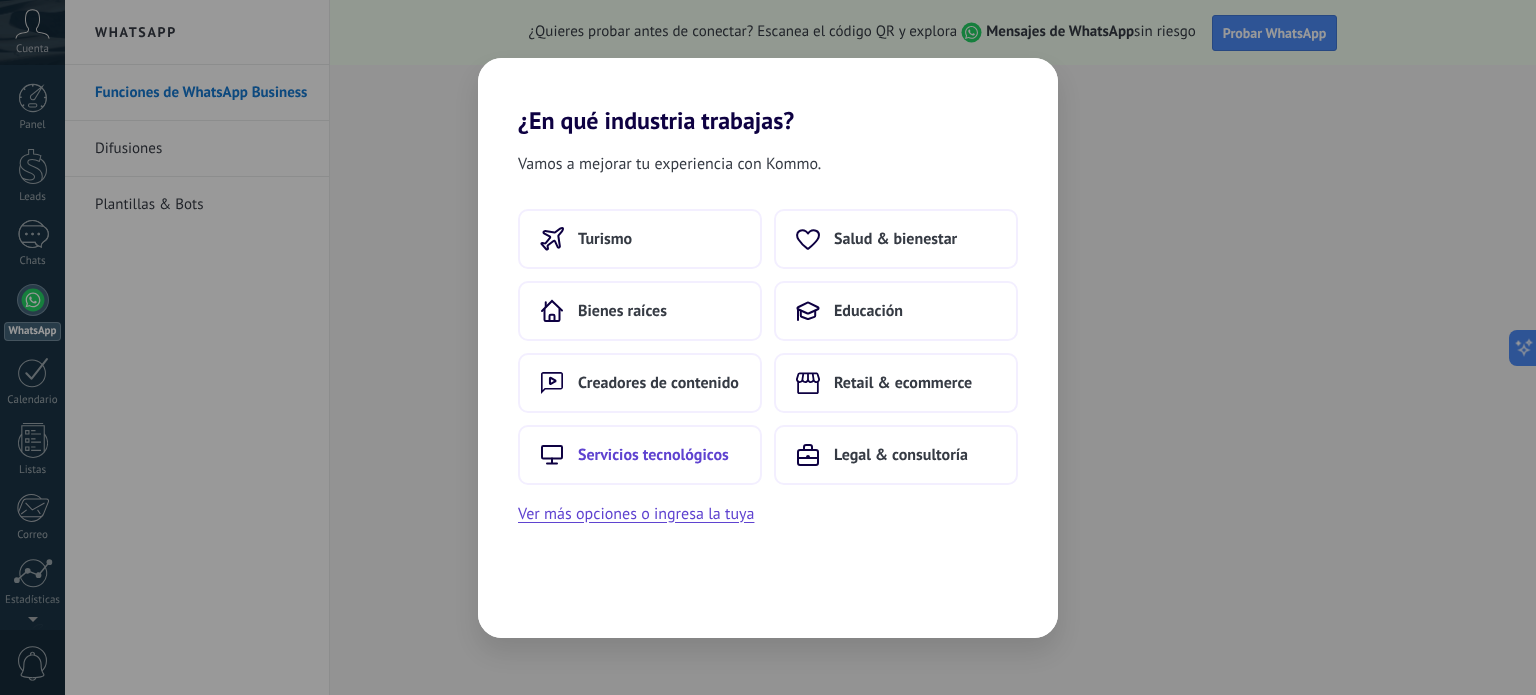 click on "Servicios tecnológicos" at bounding box center [640, 455] 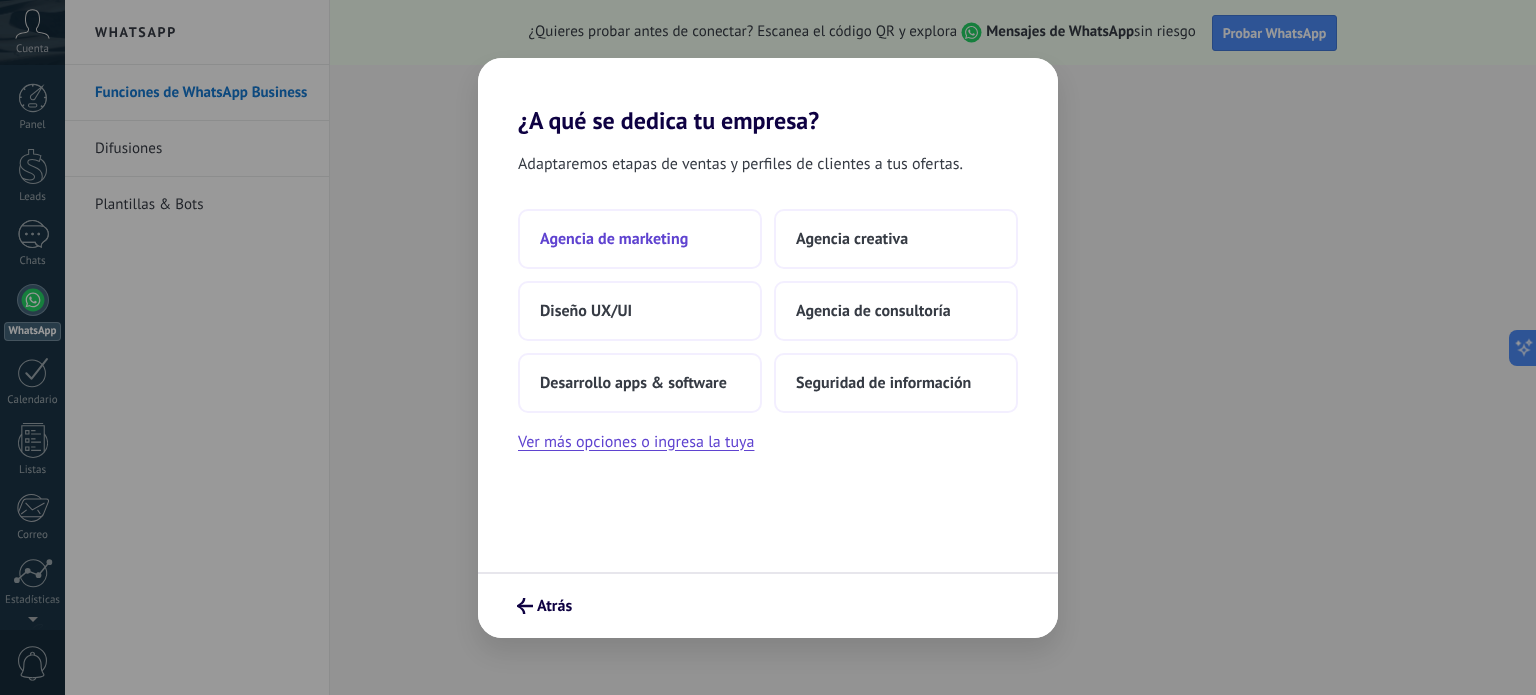 click on "Agencia de marketing" at bounding box center (640, 239) 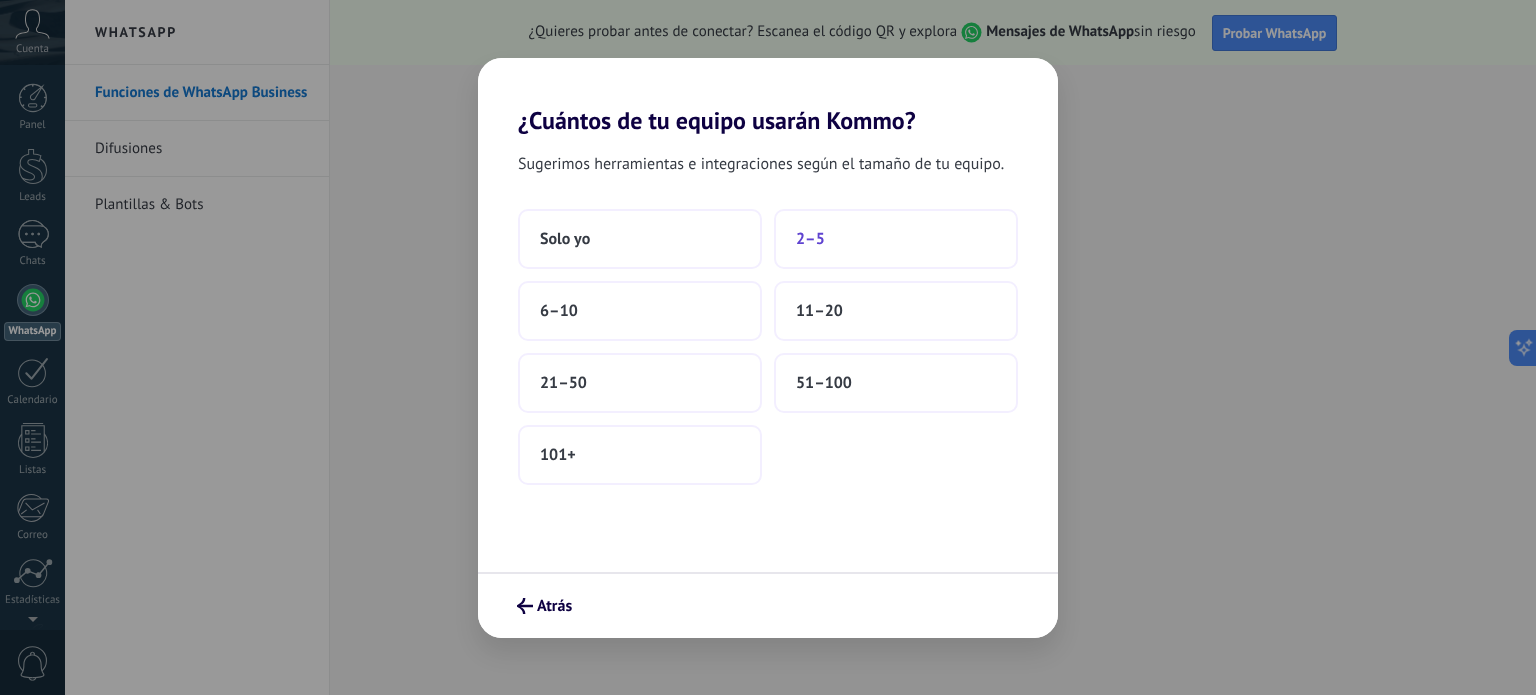 click on "2–5" at bounding box center (896, 239) 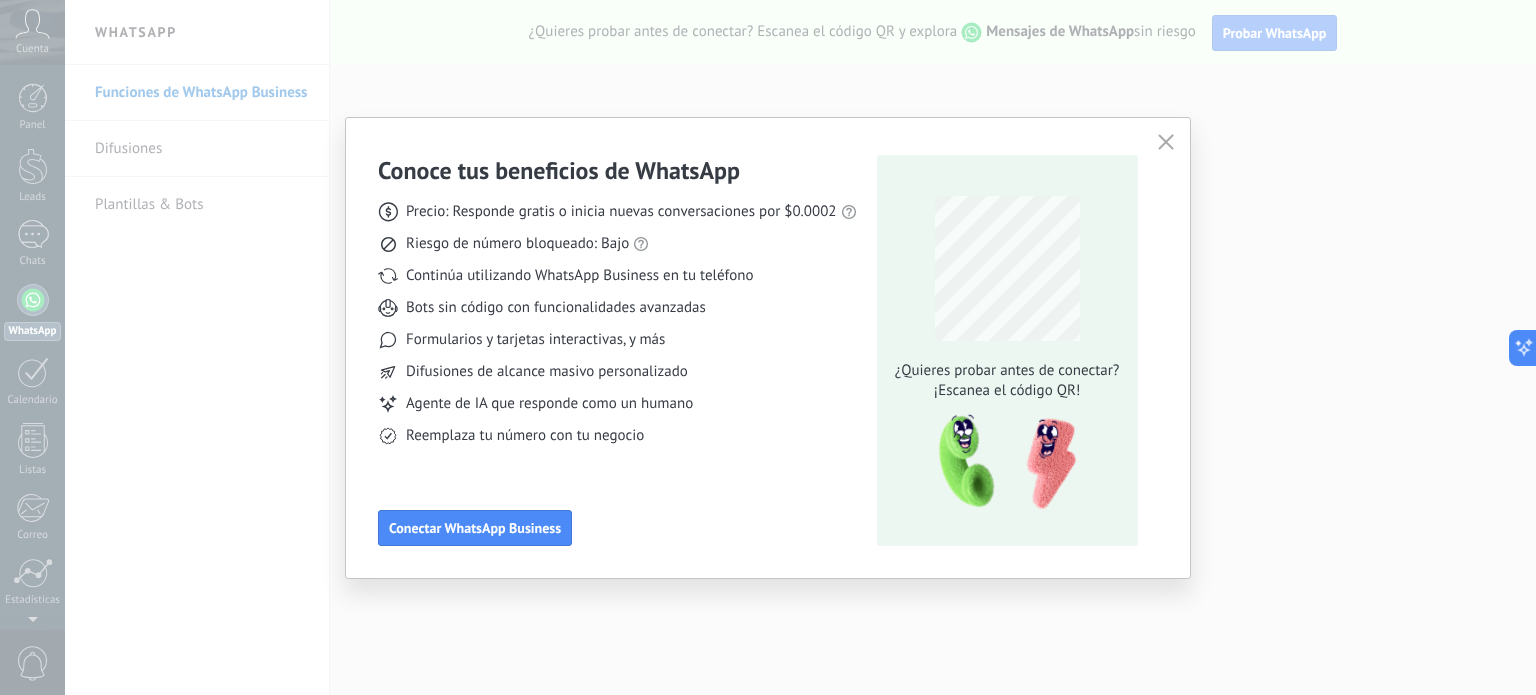 click 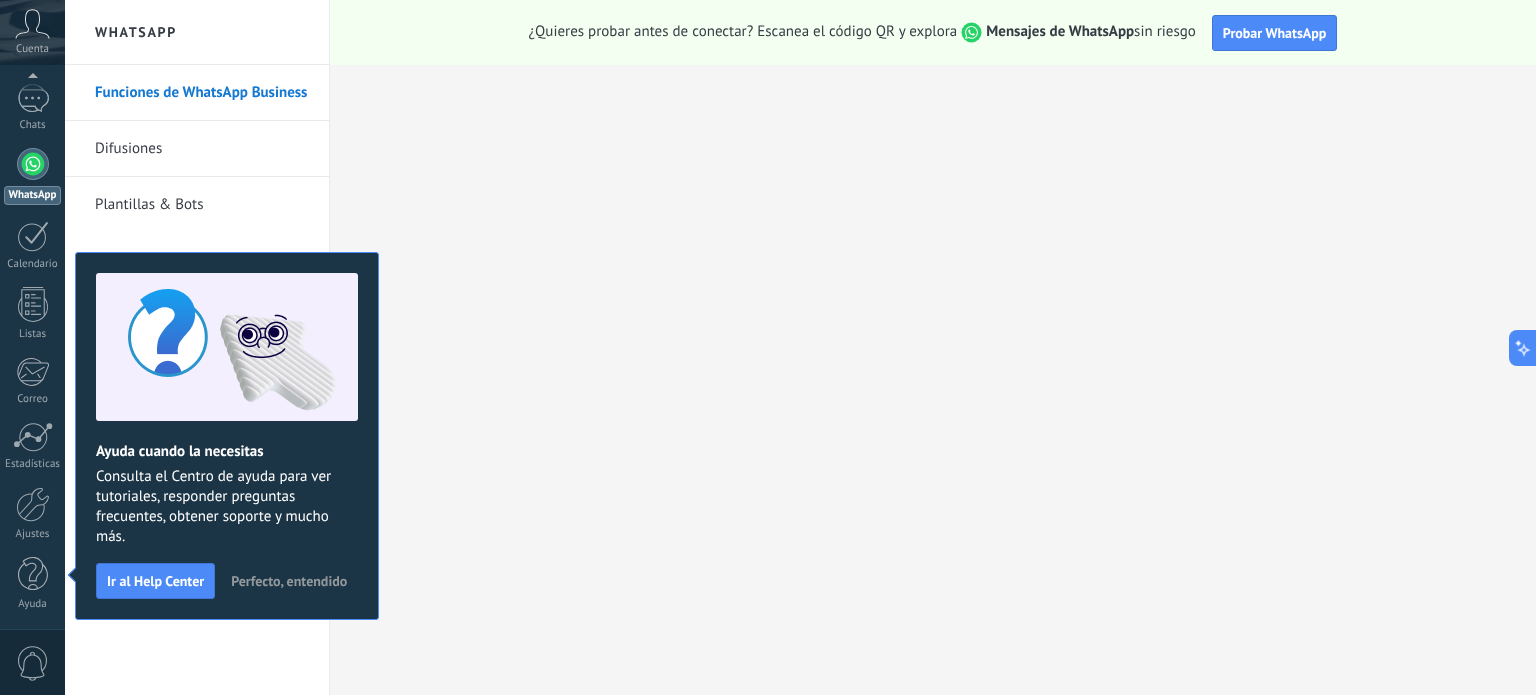 scroll, scrollTop: 0, scrollLeft: 0, axis: both 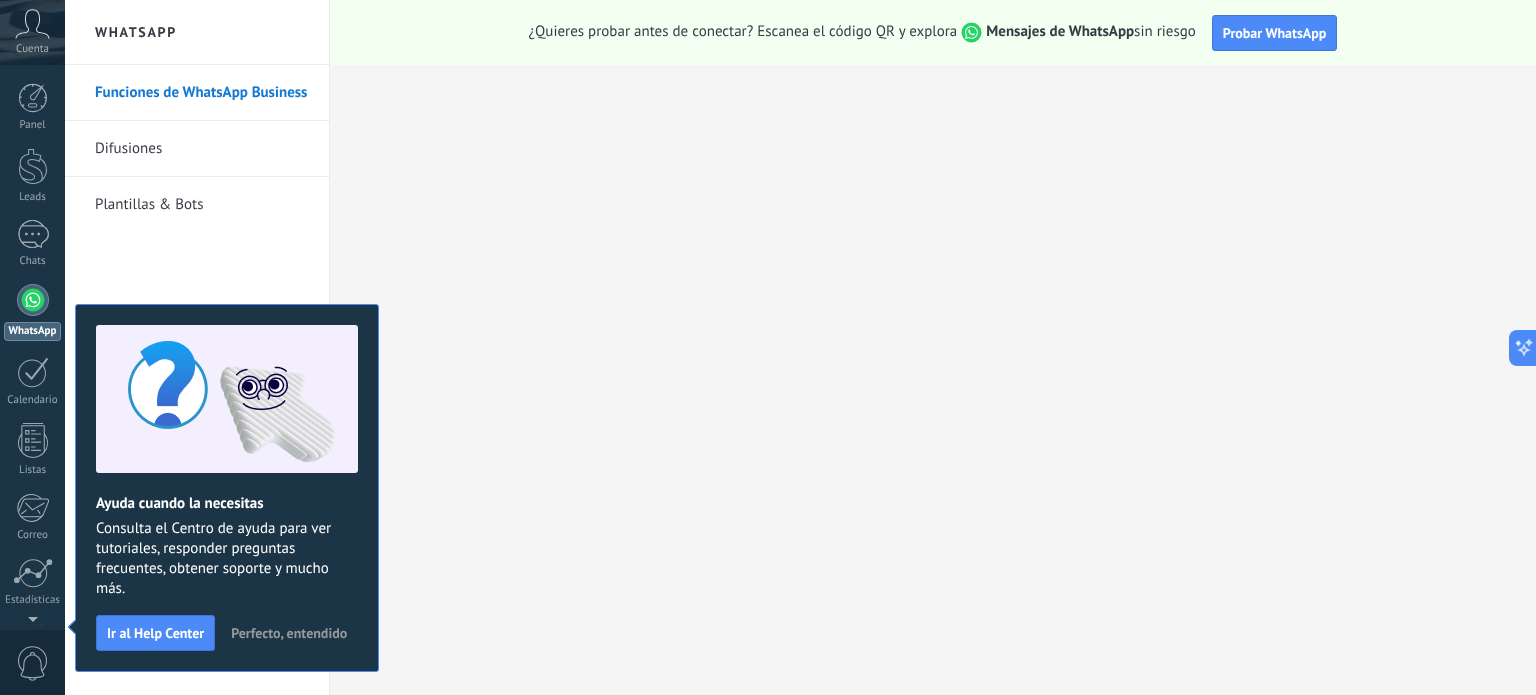 click on "Perfecto, entendido" at bounding box center [289, 633] 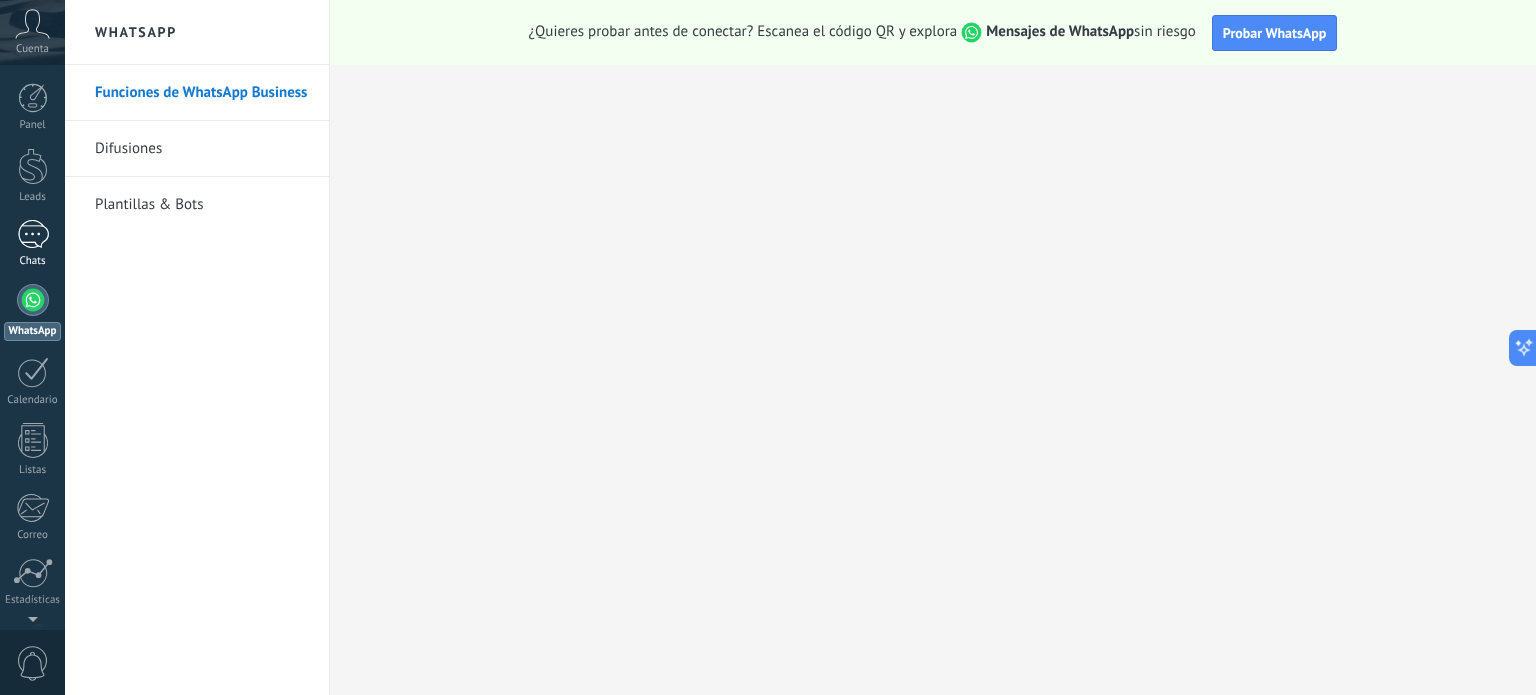 click on "Chats" at bounding box center (33, 261) 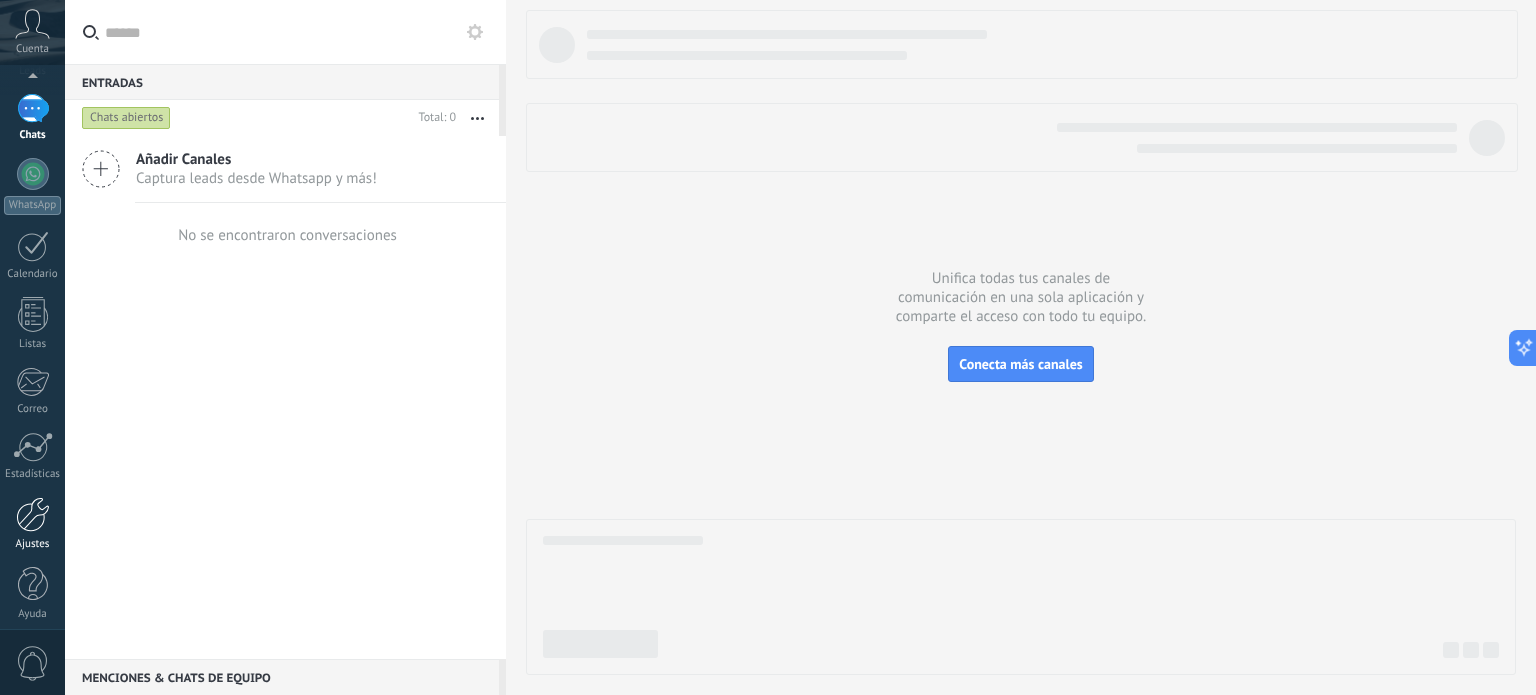 scroll, scrollTop: 136, scrollLeft: 0, axis: vertical 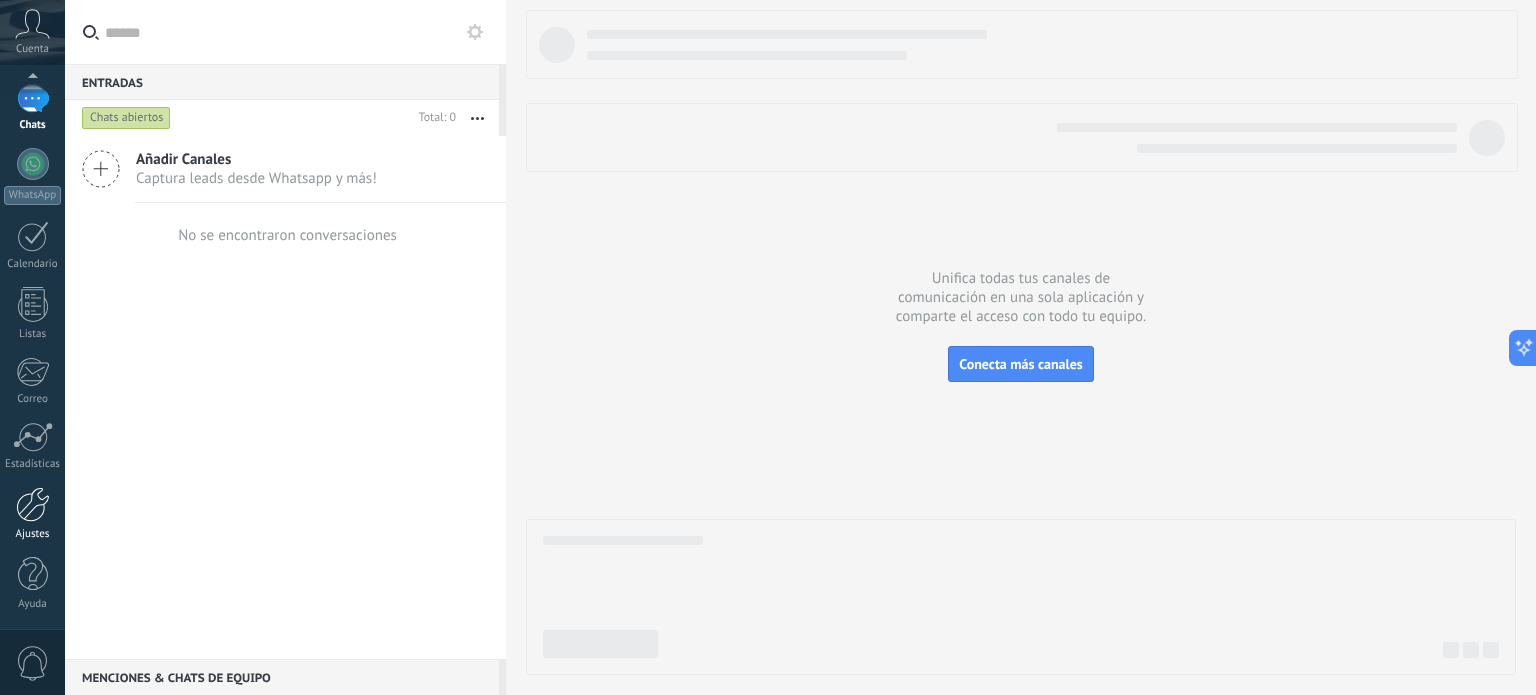 click on "Ajustes" at bounding box center (32, 514) 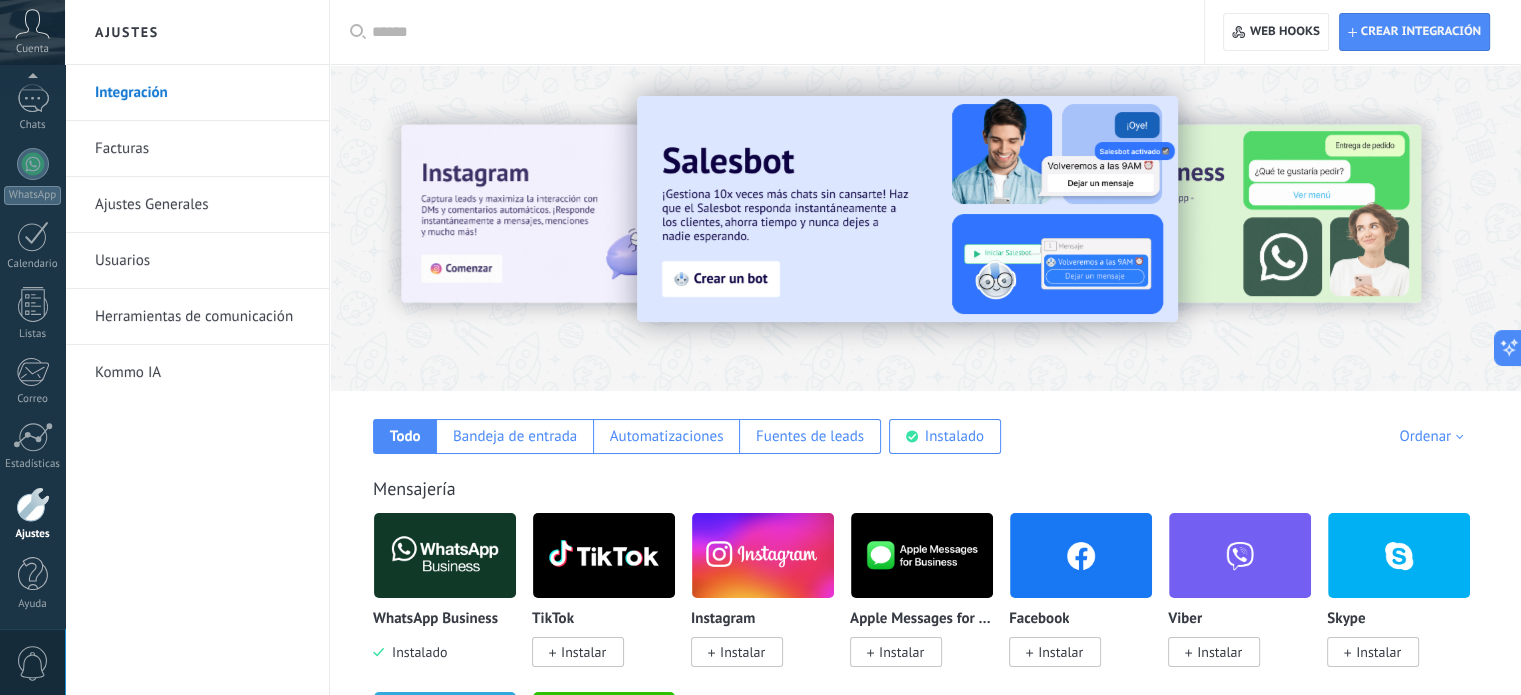 click at bounding box center (445, 555) 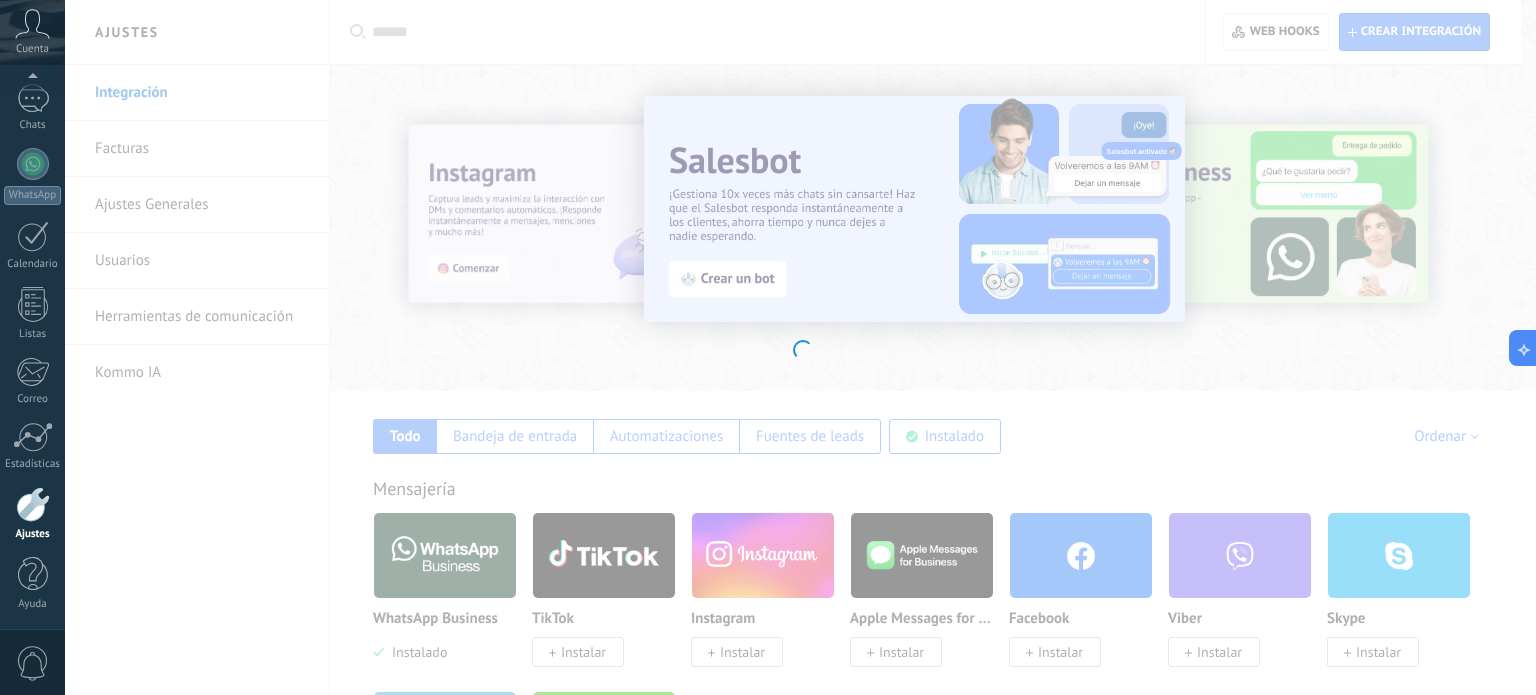 click on ".abccls-1,.abccls-2{fill-rule:evenodd}.abccls-2{fill:#fff} .abfcls-1{fill:none}.abfcls-2{fill:#fff} .abncls-1{isolation:isolate}.abncls-2{opacity:.06}.abncls-2,.abncls-3,.abncls-6{mix-blend-mode:multiply}.abncls-3{opacity:.15}.abncls-4,.abncls-8{fill:#fff}.abncls-5{fill:url(#abnlinear-gradient)}.abncls-6{opacity:.04}.abncls-7{fill:url(#abnlinear-gradient-2)}.abncls-8{fill-rule:evenodd} .abqst0{fill:#ffa200} .abwcls-1{fill:#252525} .cls-1{isolation:isolate} .acicls-1{fill:none} .aclcls-1{fill:#232323} .acnst0{display:none} .addcls-1,.addcls-2{fill:none;stroke-miterlimit:10}.addcls-1{stroke:#dfe0e5}.addcls-2{stroke:#a1a7ab} .adecls-1,.adecls-2{fill:none;stroke-miterlimit:10}.adecls-1{stroke:#dfe0e5}.adecls-2{stroke:#a1a7ab} .adqcls-1{fill:#8591a5;fill-rule:evenodd} .aeccls-1{fill:#5c9f37} .aeecls-1{fill:#f86161} .aejcls-1{fill:#8591a5;fill-rule:evenodd} .aekcls-1{fill-rule:evenodd} .aelcls-1{fill-rule:evenodd;fill:currentColor} .aemcls-1{fill-rule:evenodd;fill:currentColor} .aencls-2{fill:#f86161;opacity:.3}" at bounding box center (768, 347) 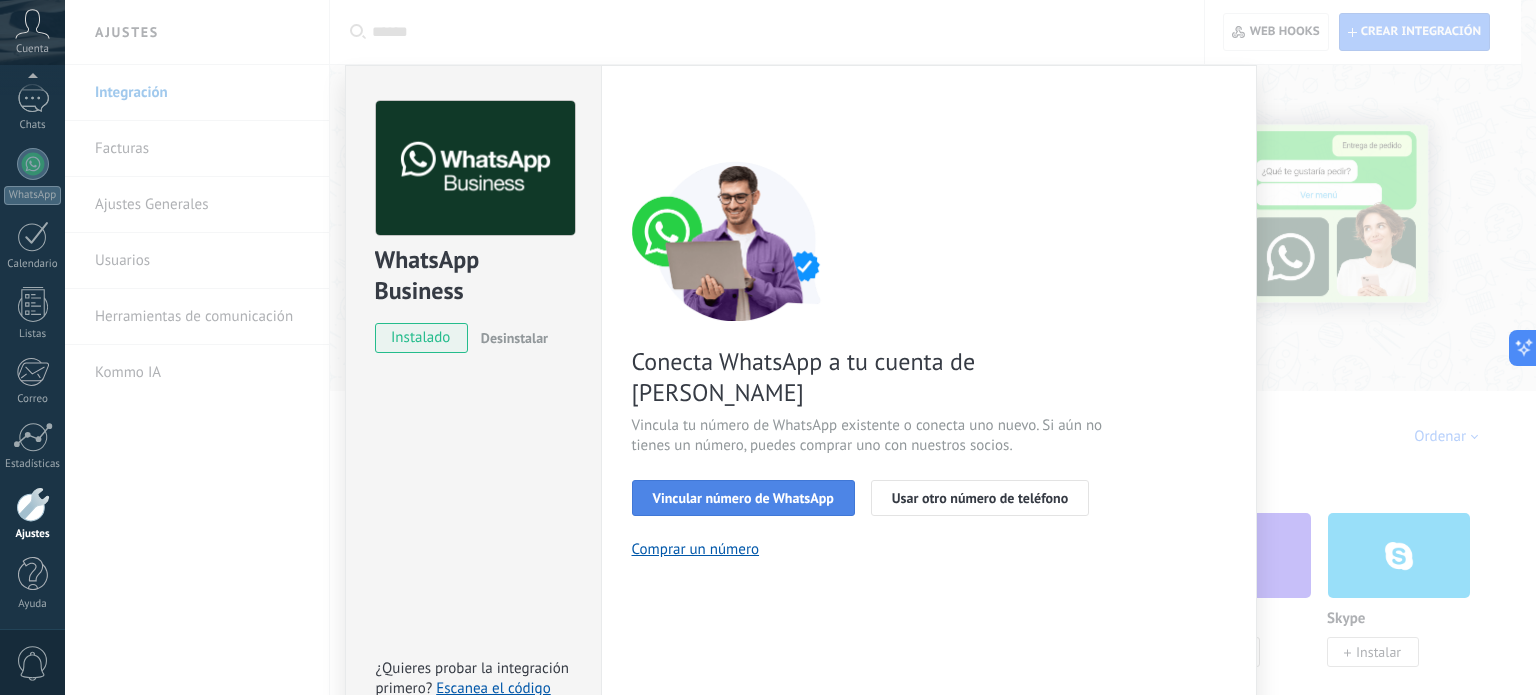 click on "Vincular número de WhatsApp" at bounding box center [743, 498] 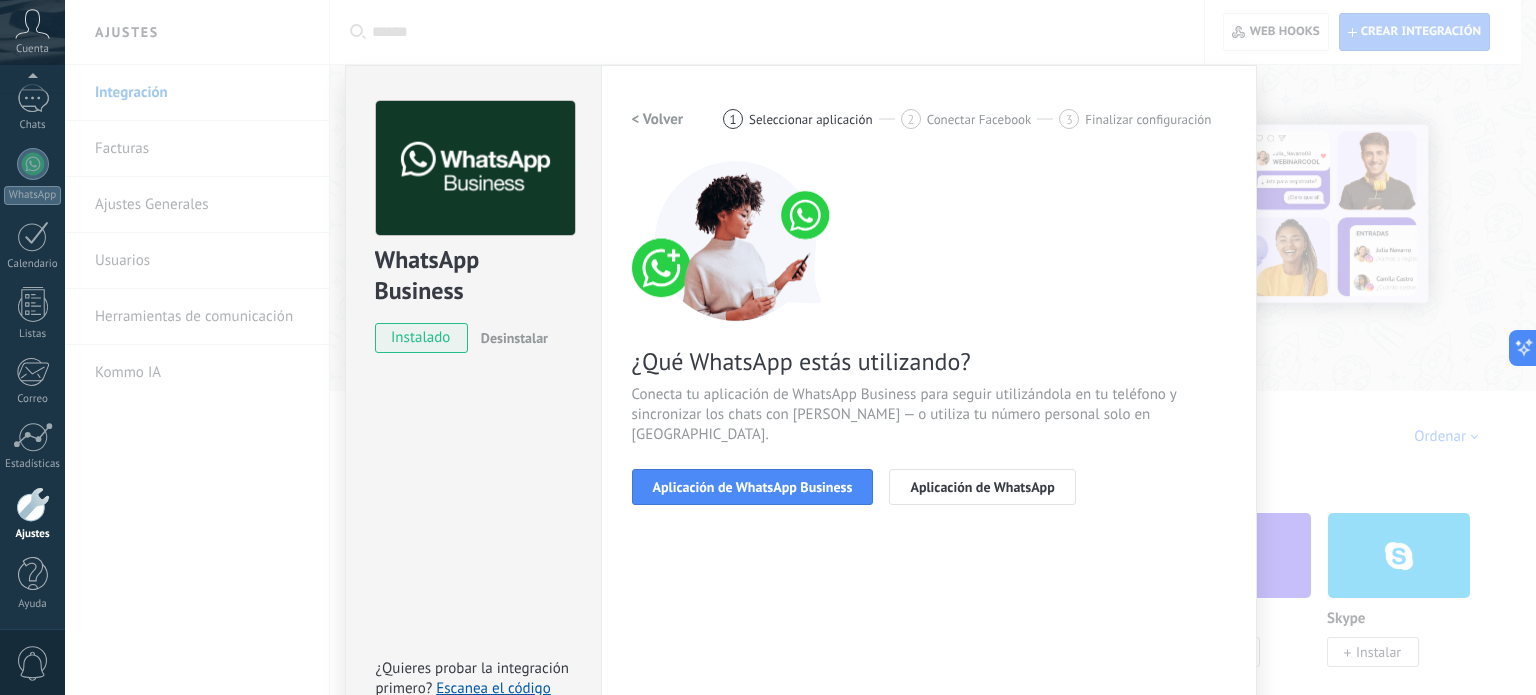 click on "Aplicación de WhatsApp Business" at bounding box center [753, 487] 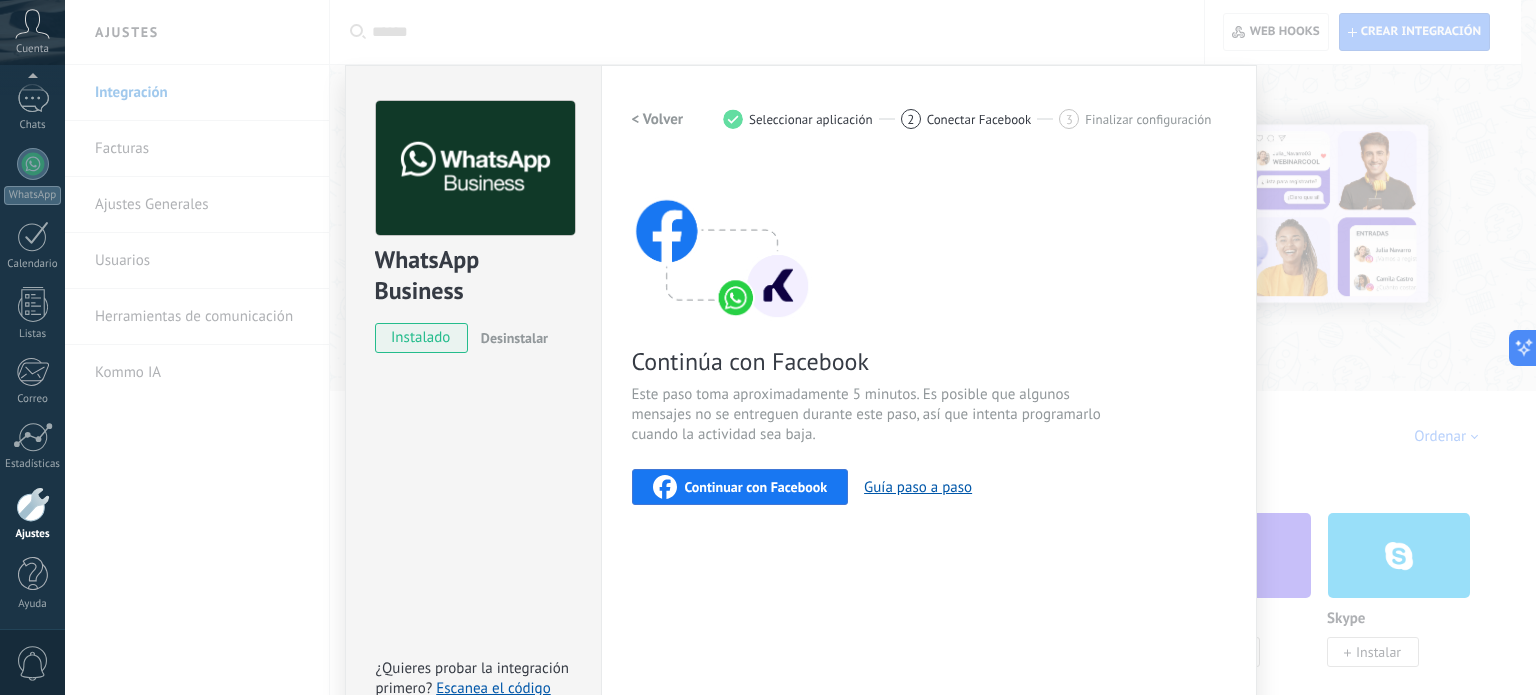 click on "Continuar con Facebook" at bounding box center [756, 487] 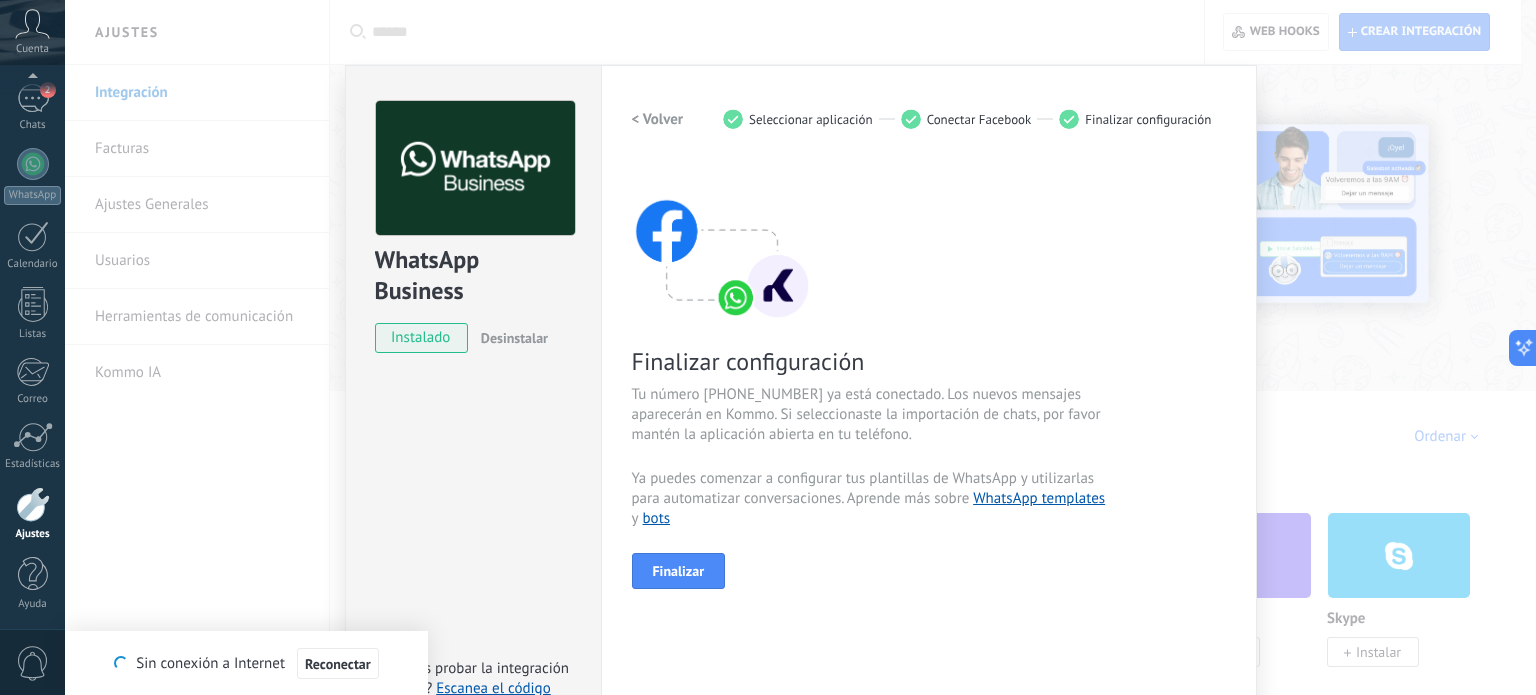 click on "WhatsApp Business instalado Desinstalar ¿Quieres probar la integración primero?   Escanea el código QR   para ver cómo funciona. Configuraciones Autorizaciones [PERSON_NAME] registra a los usuarios que han concedido acceso a las integración a esta cuenta. Si deseas remover la posibilidad que un usuario pueda enviar solicitudes a la cuenta en nombre de esta integración, puedes revocar el acceso. Si el acceso a todos los usuarios es revocado, la integración dejará de funcionar. Esta aplicacion está instalada, pero nadie le [PERSON_NAME] acceso aun. WhatsApp Cloud API más _:  Guardar < Volver 1 Seleccionar aplicación 2 Conectar Facebook  3 Finalizar configuración Finalizar configuración Tu número [PHONE_NUMBER] ya está conectado. Los nuevos mensajes aparecerán en Kommo. Si seleccionaste la importación de chats, por favor mantén la aplicación abierta en tu teléfono. Ya puedes comenzar a configurar tus plantillas de WhatsApp y utilizarlas para automatizar conversaciones. Aprende más sobre" at bounding box center [800, 347] 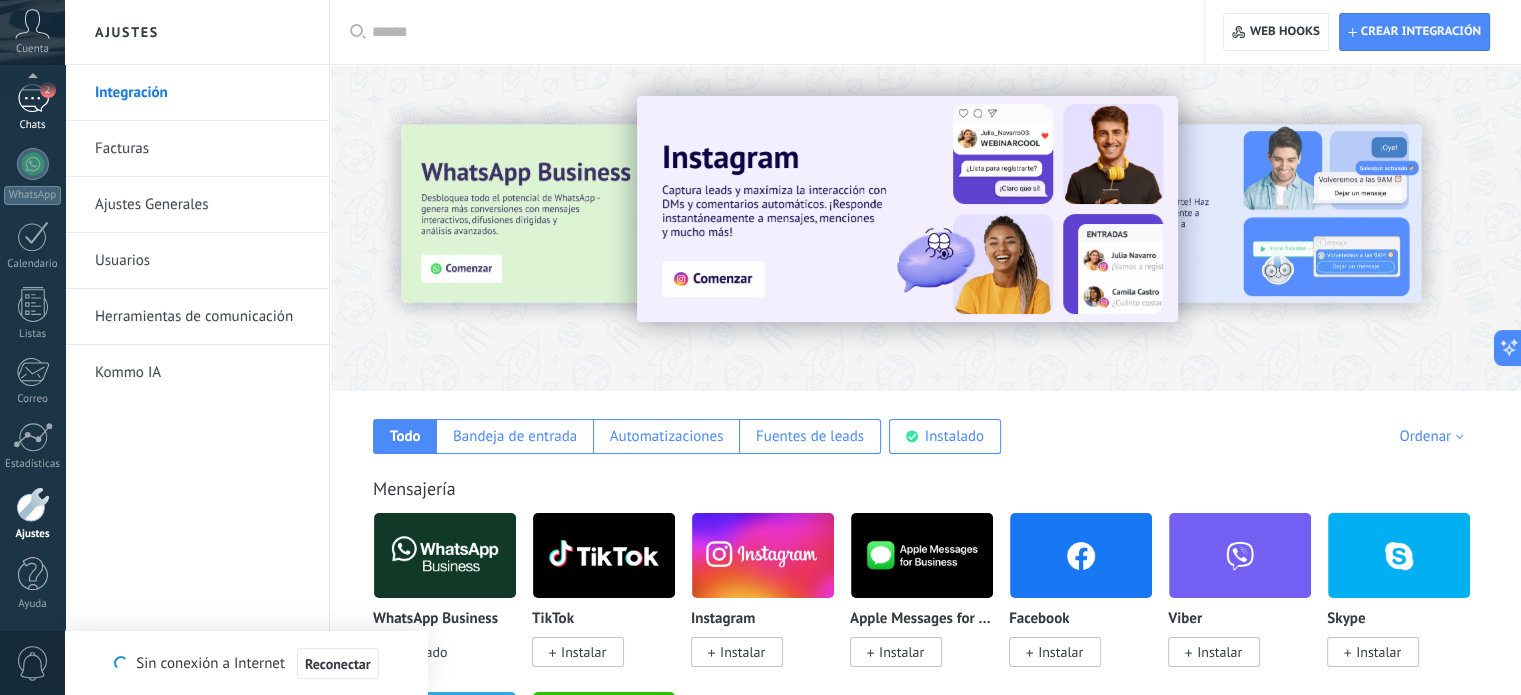 click on "2" at bounding box center [33, 98] 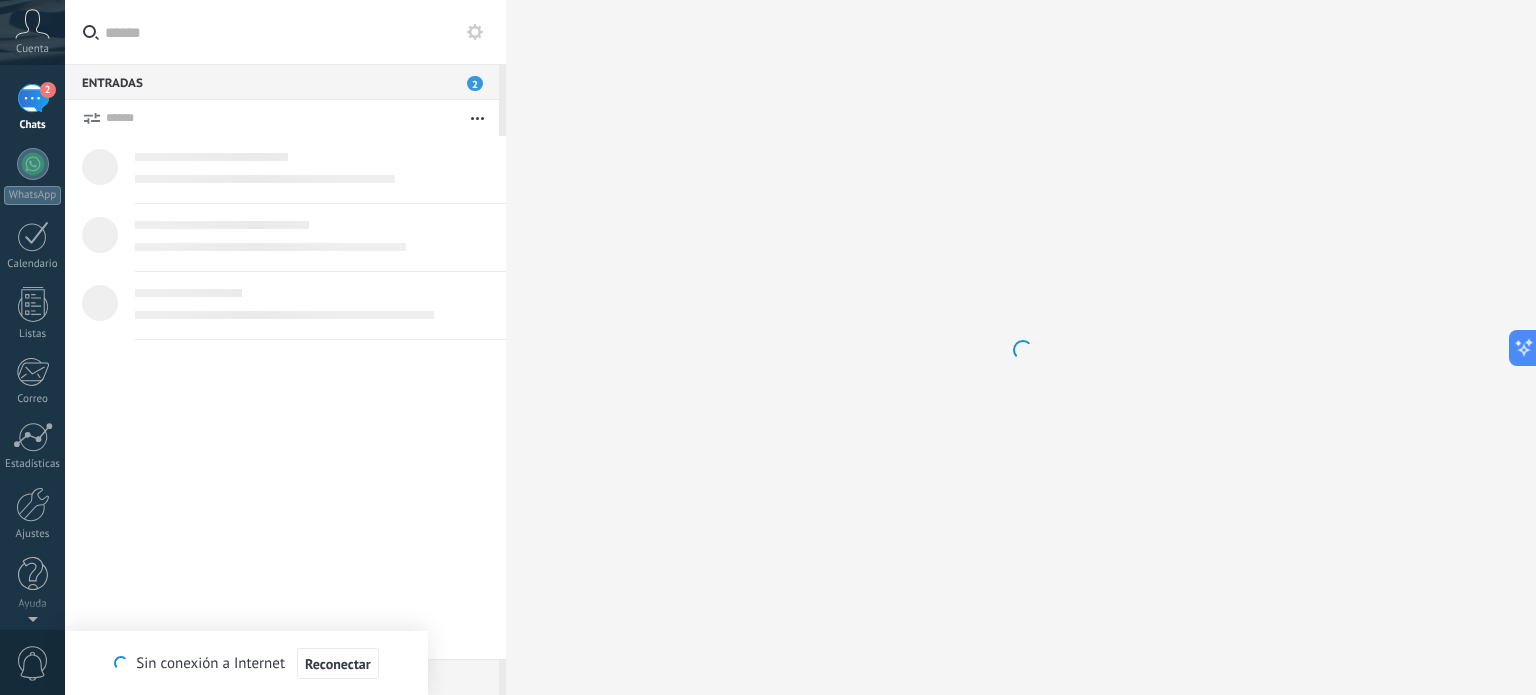 scroll, scrollTop: 0, scrollLeft: 0, axis: both 